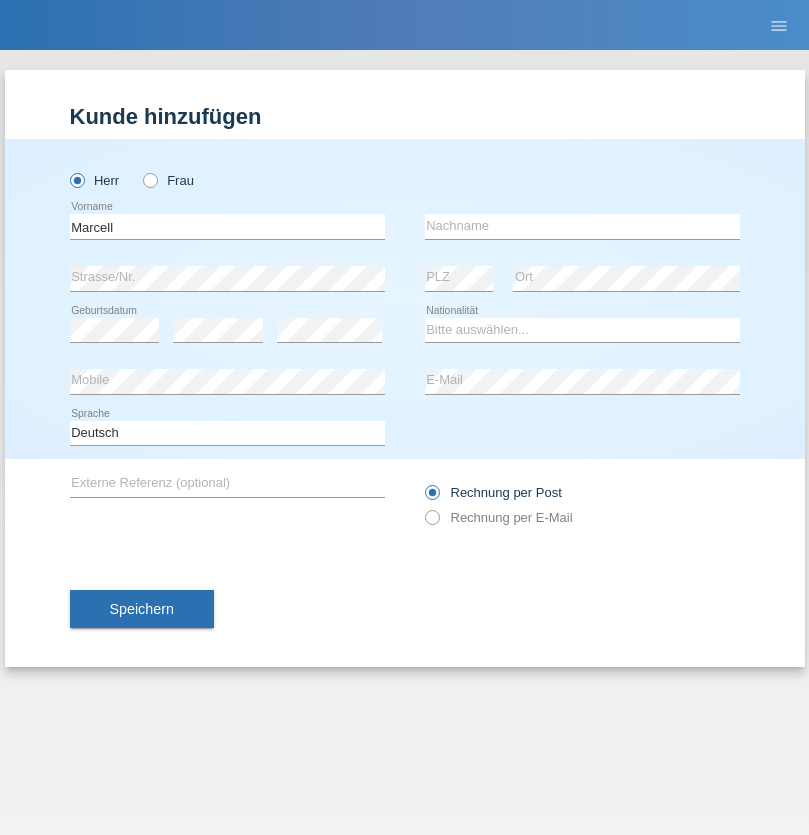 scroll, scrollTop: 0, scrollLeft: 0, axis: both 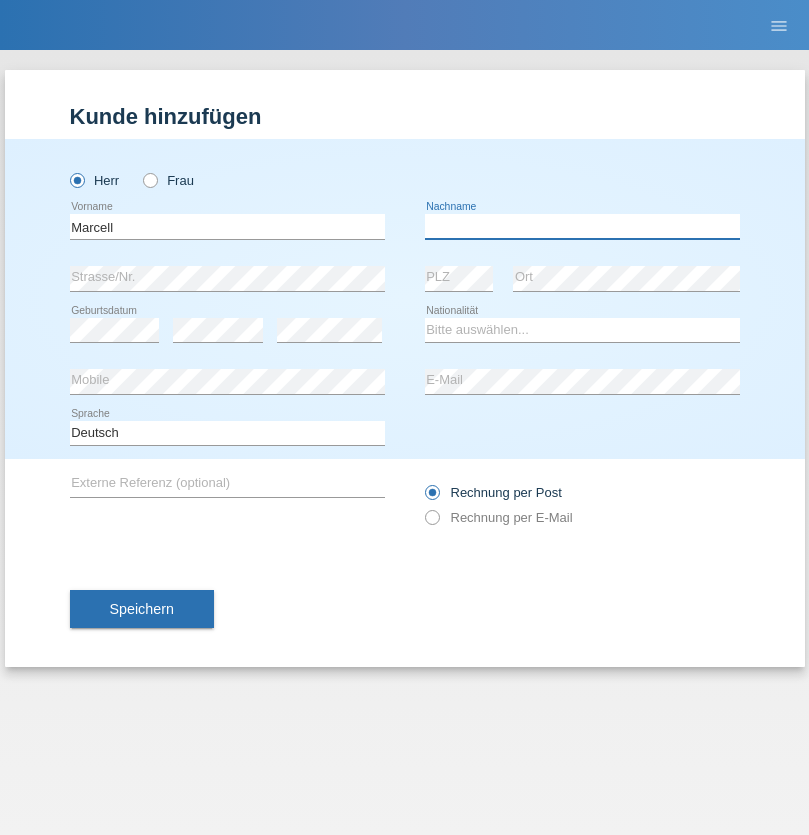 click at bounding box center (582, 226) 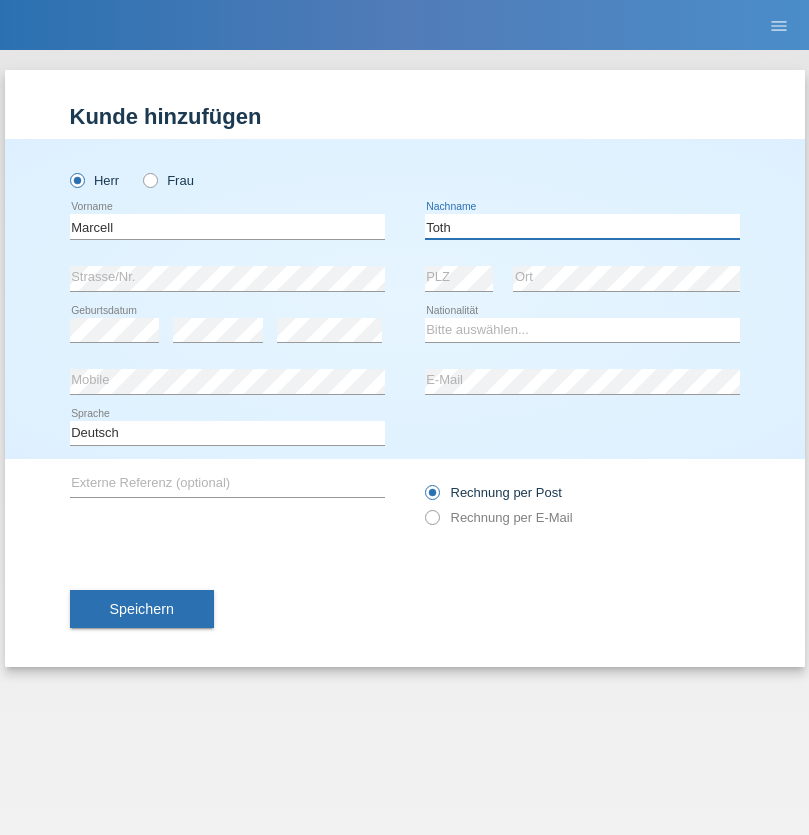 type on "Toth" 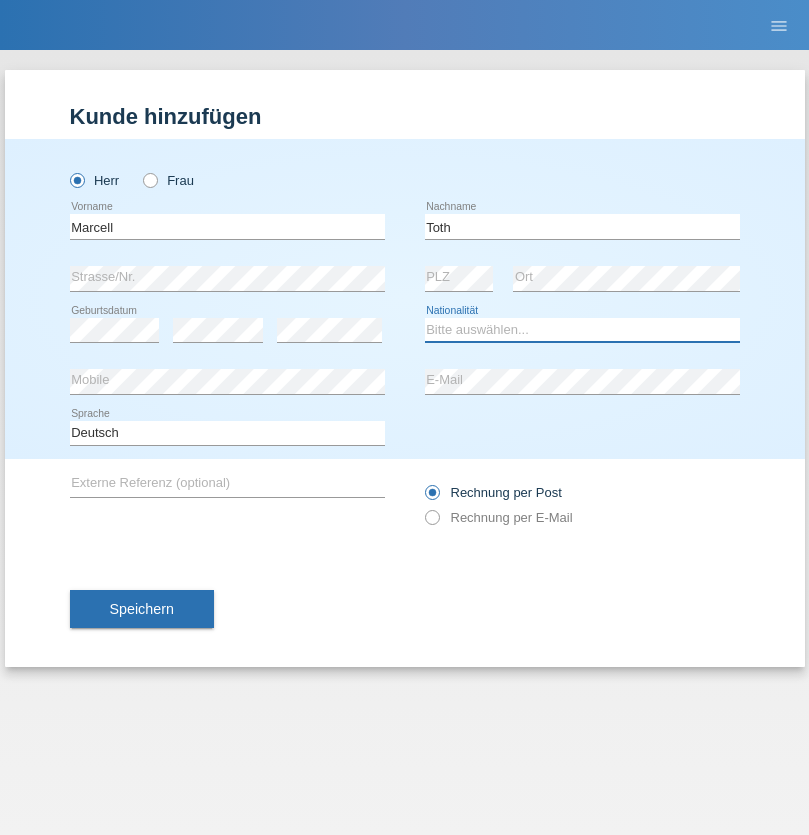 select on "HU" 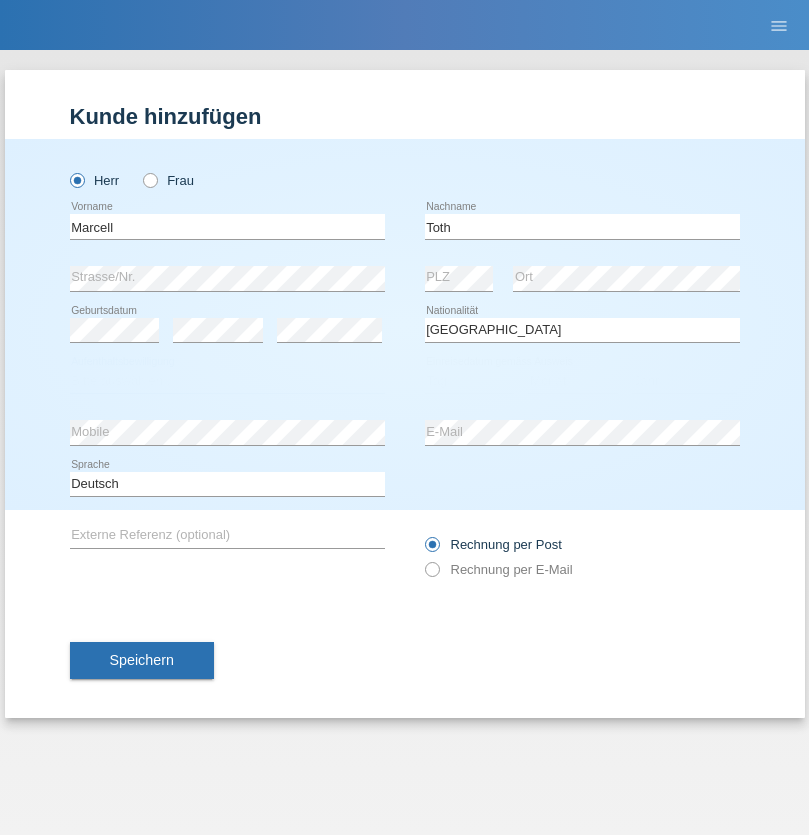 select on "C" 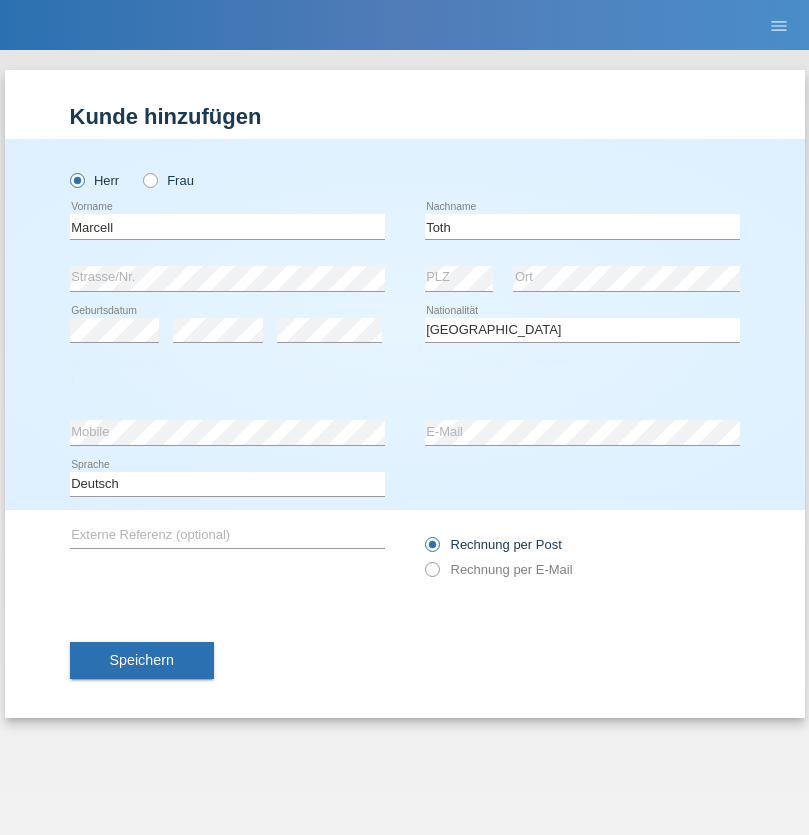 select on "29" 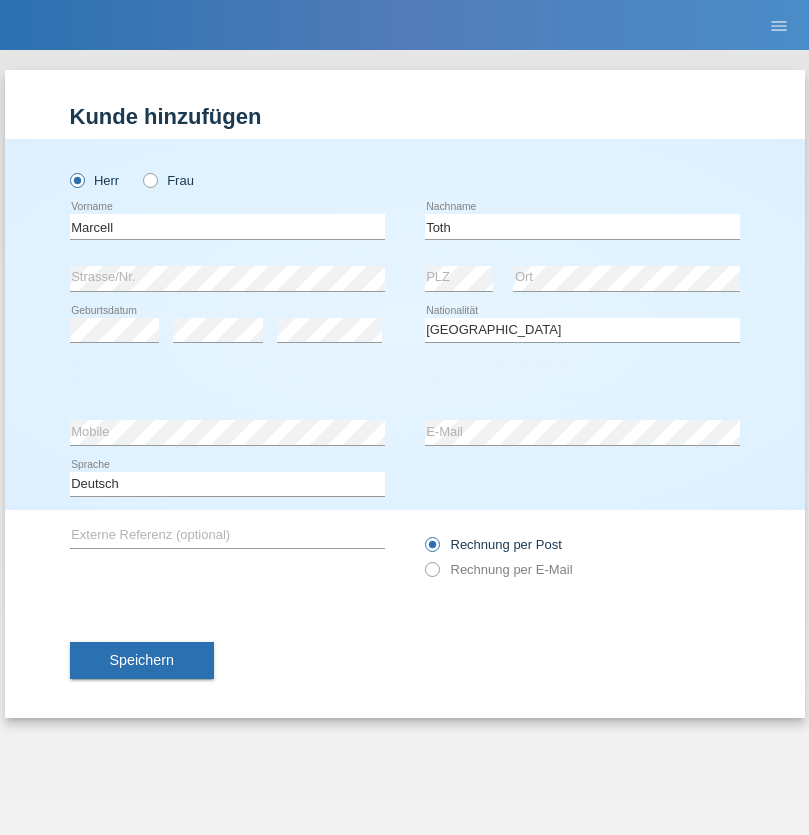 select on "07" 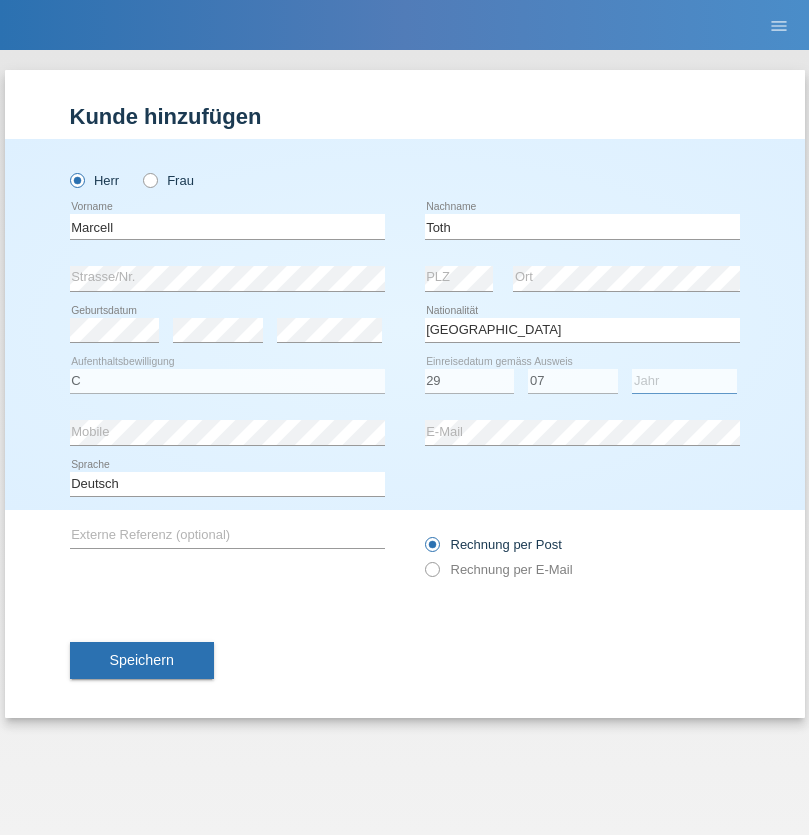 select on "2015" 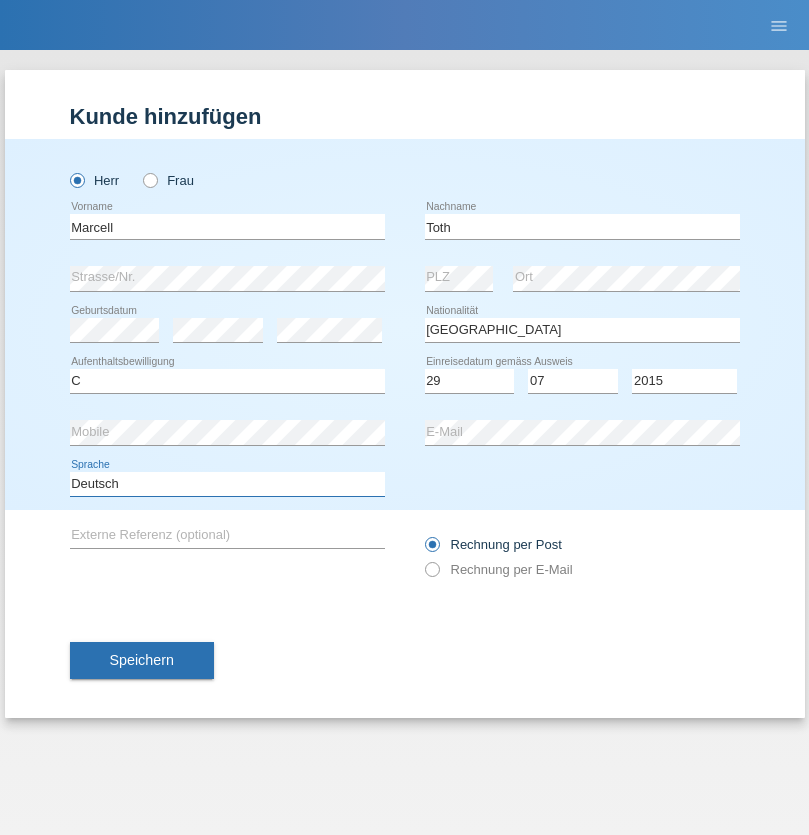 select on "en" 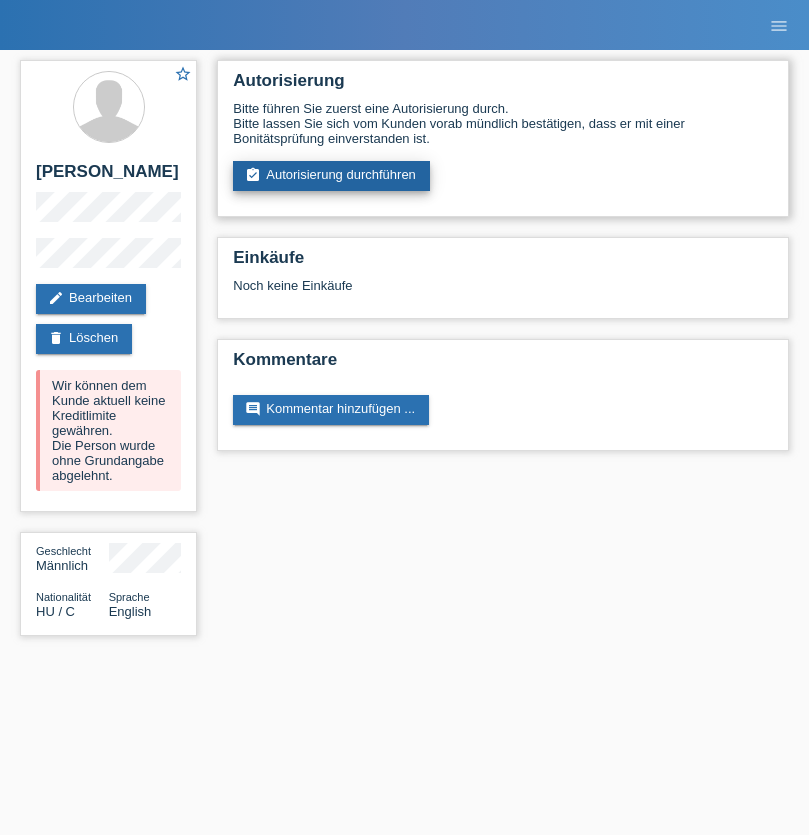 click on "assignment_turned_in  Autorisierung durchführen" at bounding box center (331, 176) 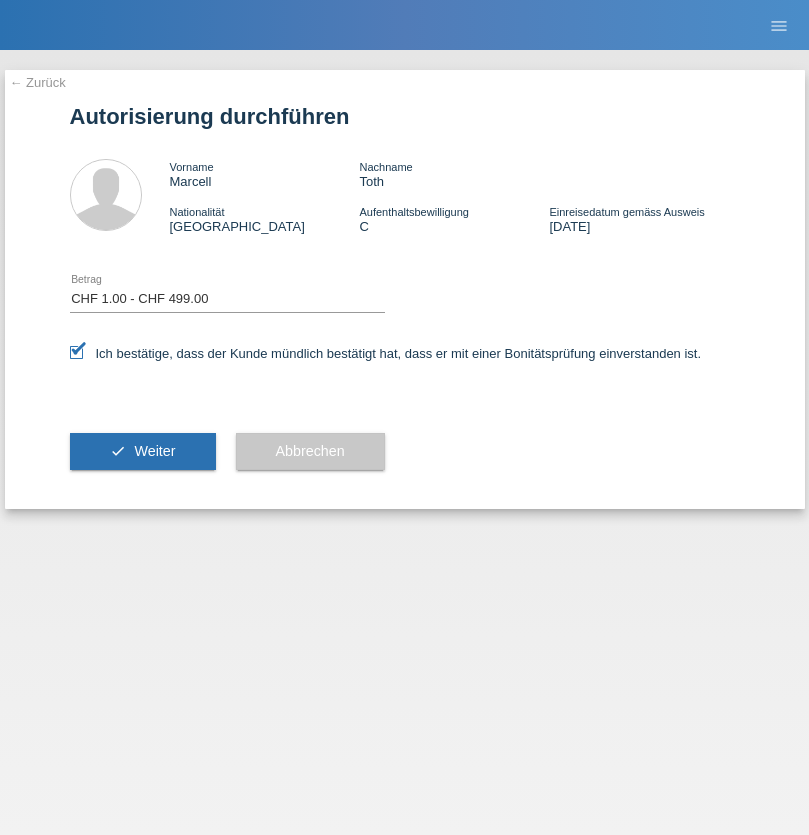 select on "1" 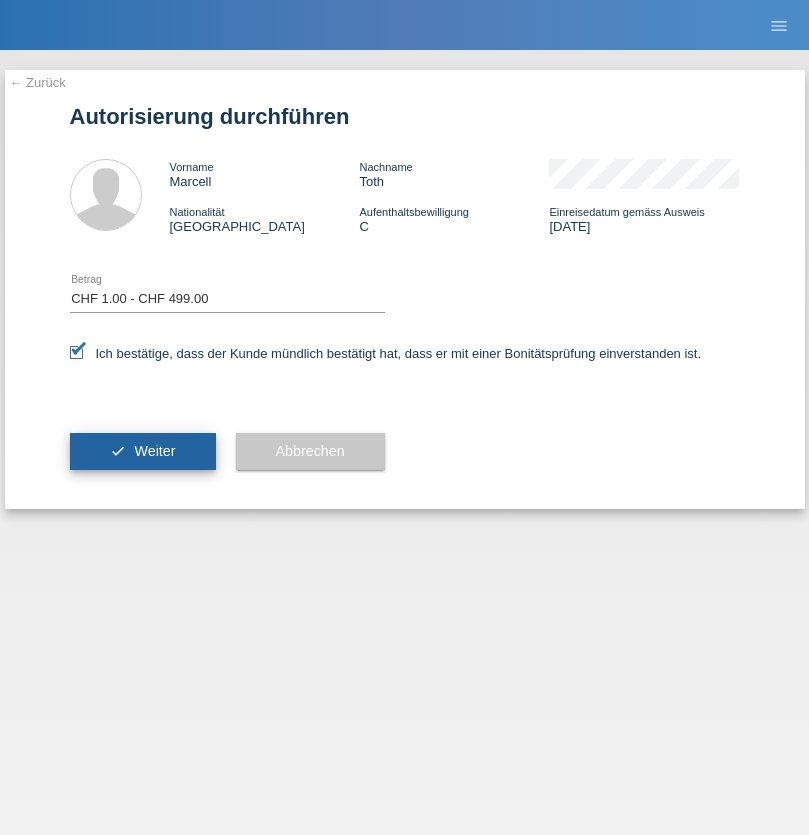 click on "Weiter" at bounding box center (154, 451) 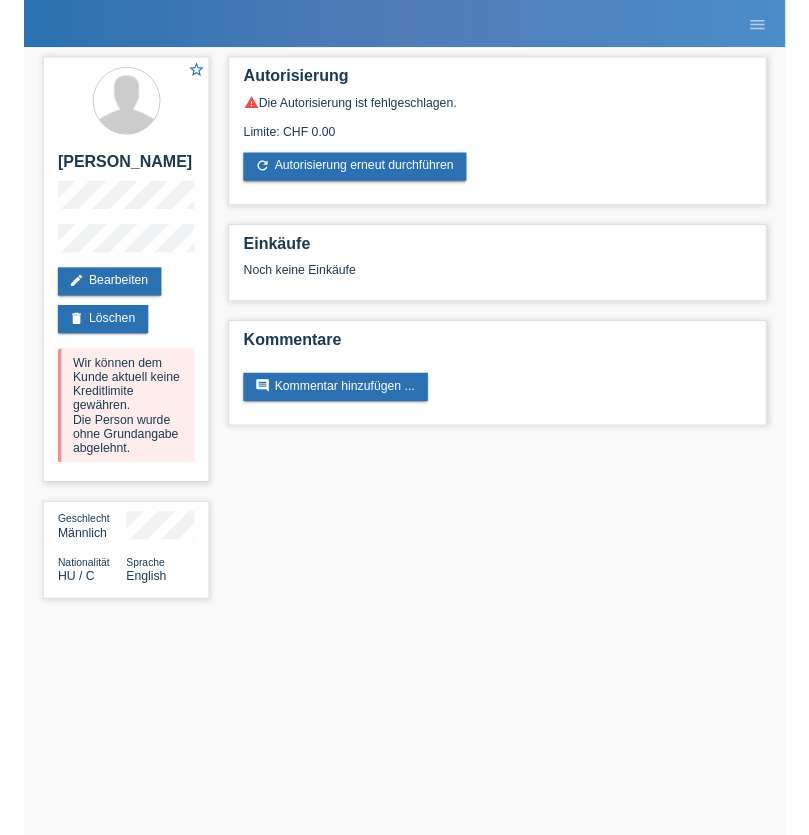 scroll, scrollTop: 0, scrollLeft: 0, axis: both 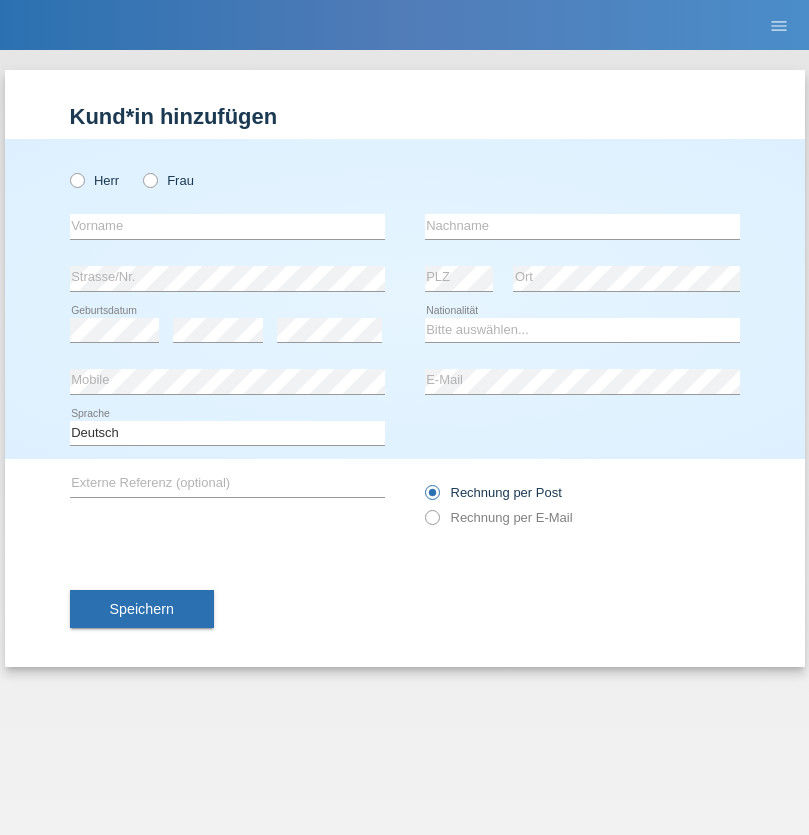 radio on "true" 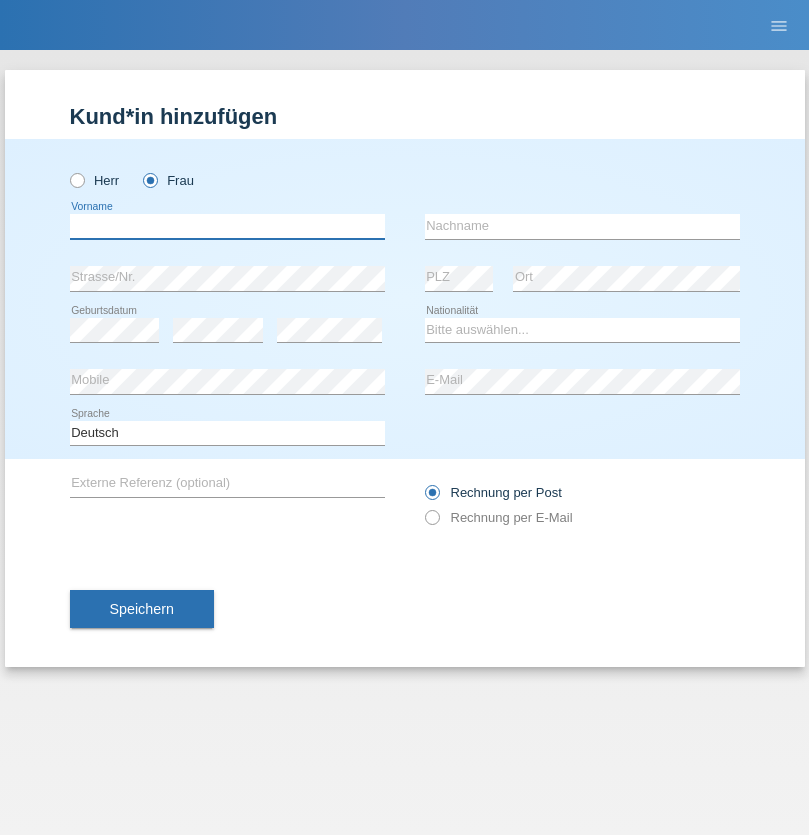 click at bounding box center [227, 226] 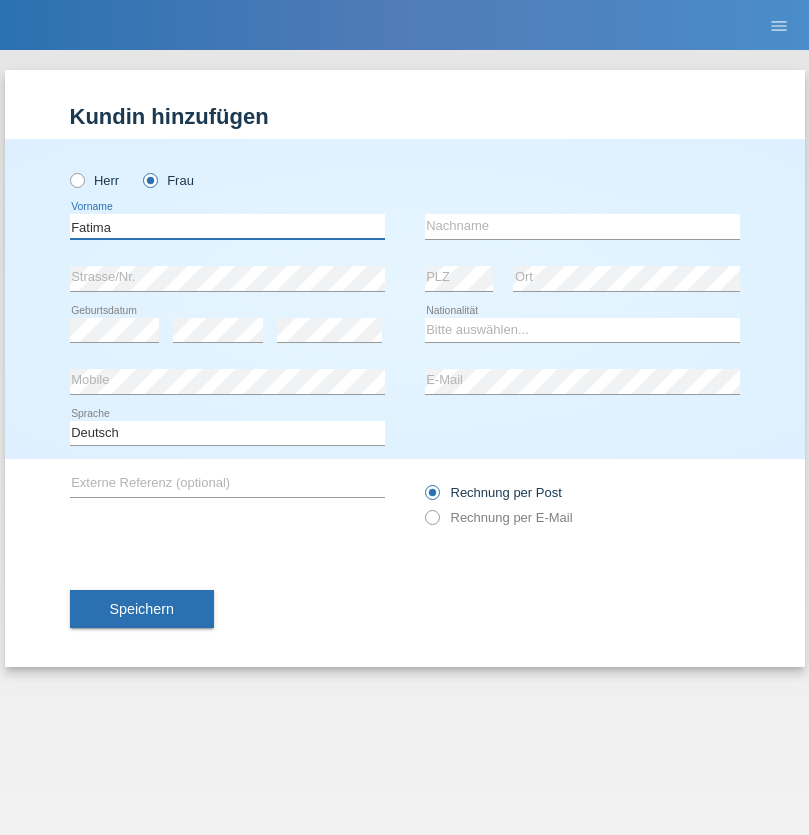 type on "Fatima" 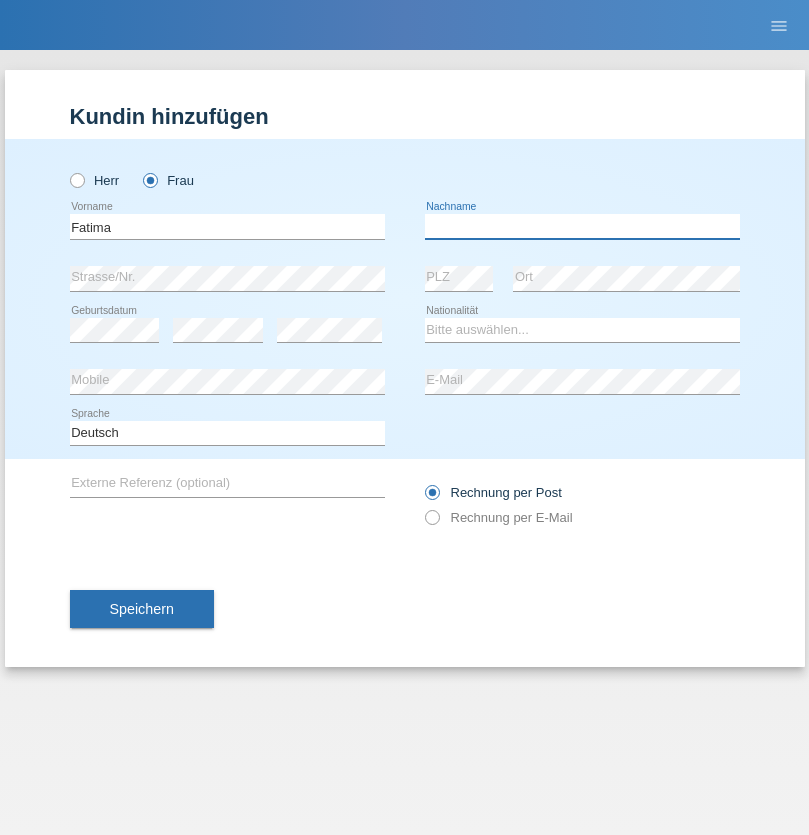 click at bounding box center [582, 226] 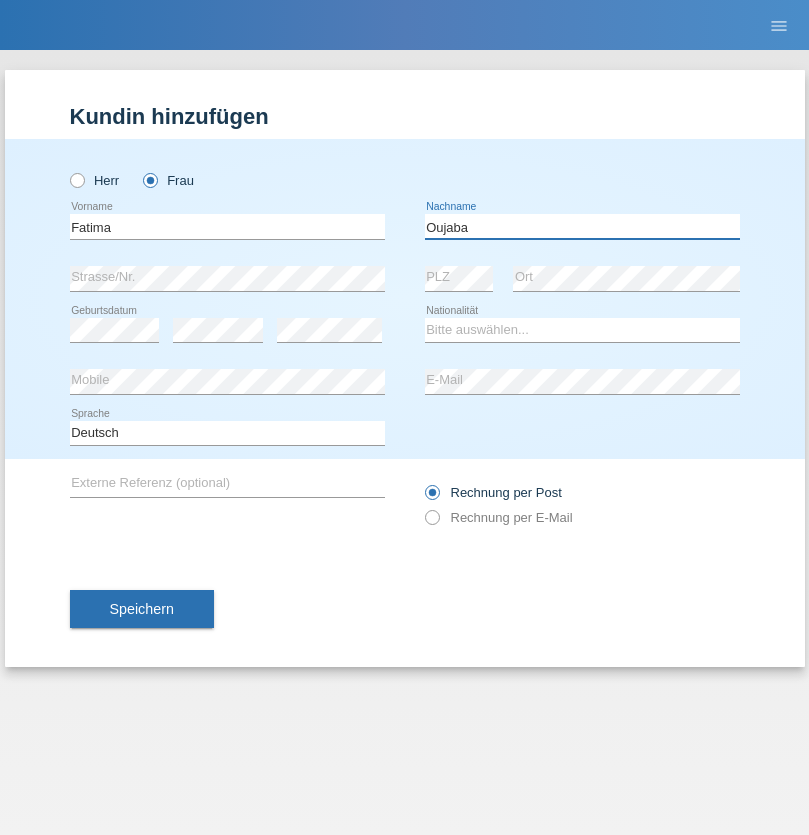 type on "Oujaba" 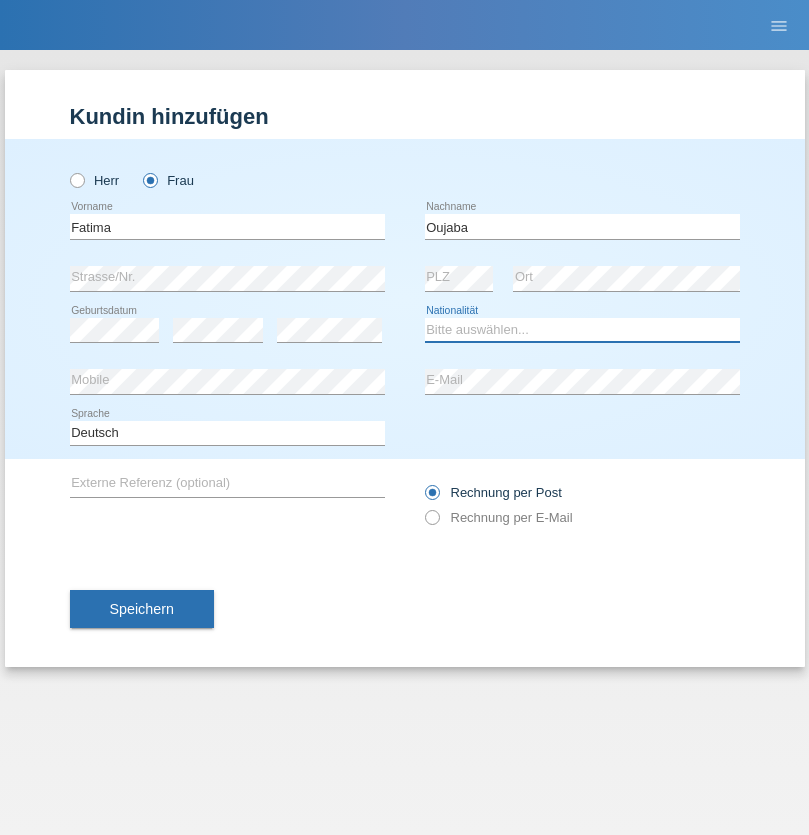 select on "MQ" 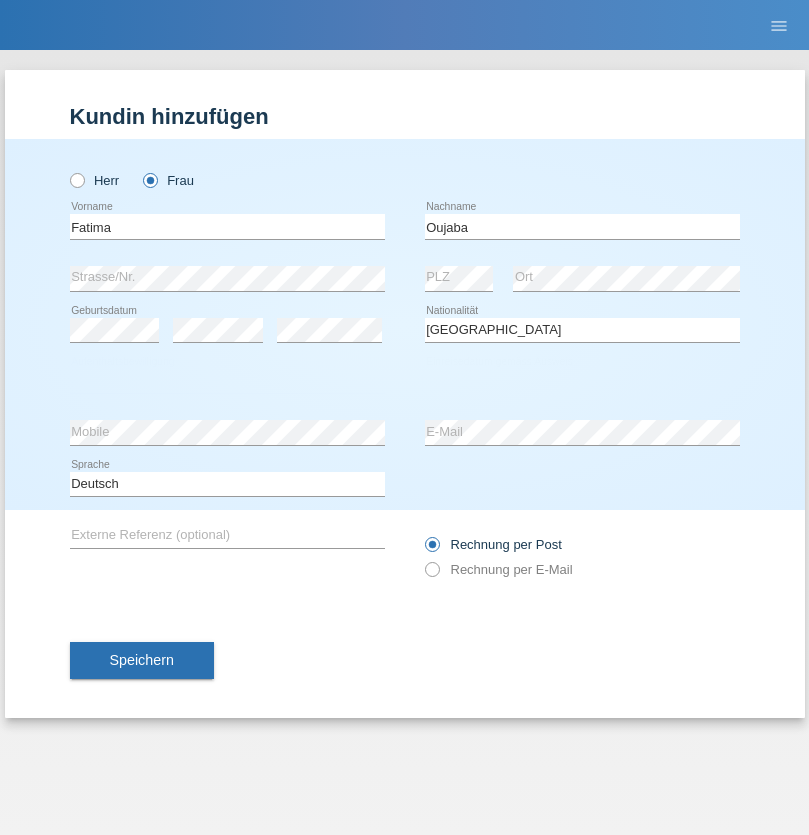 select on "C" 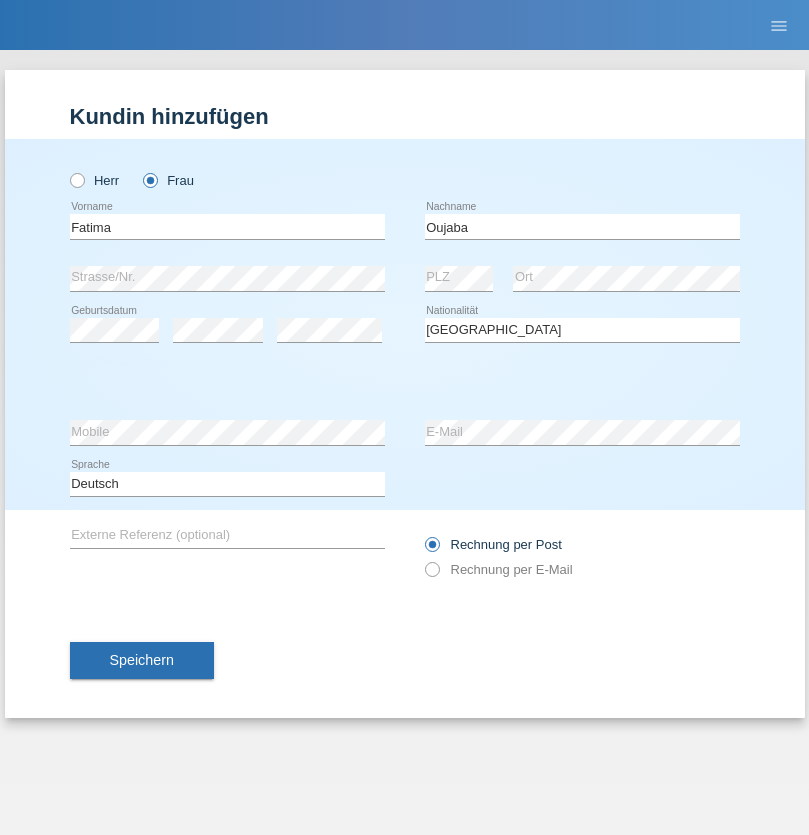 select on "04" 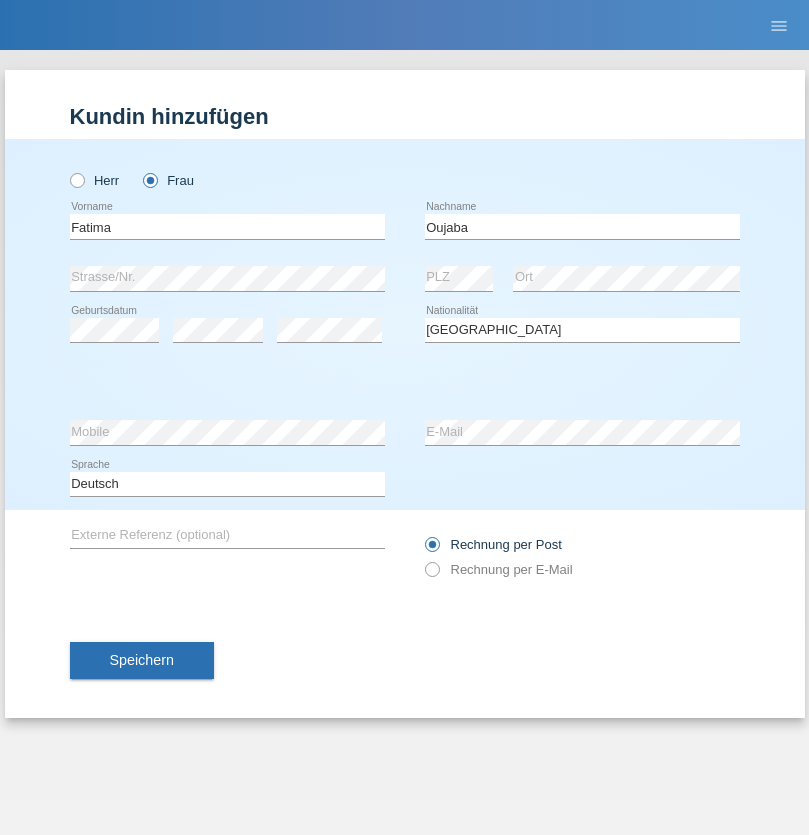 select on "09" 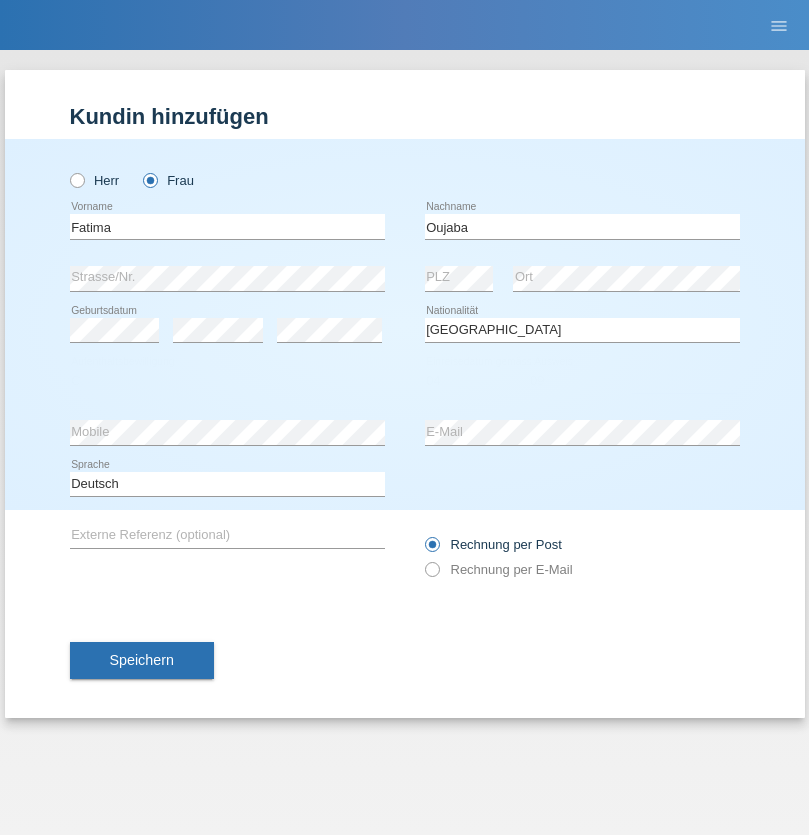 select on "2010" 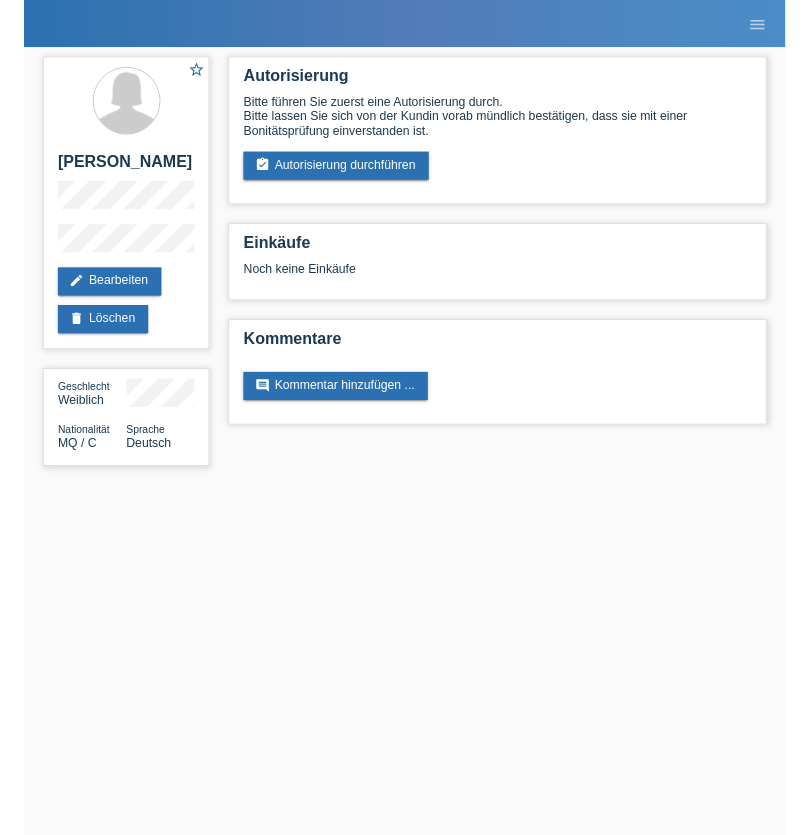 scroll, scrollTop: 0, scrollLeft: 0, axis: both 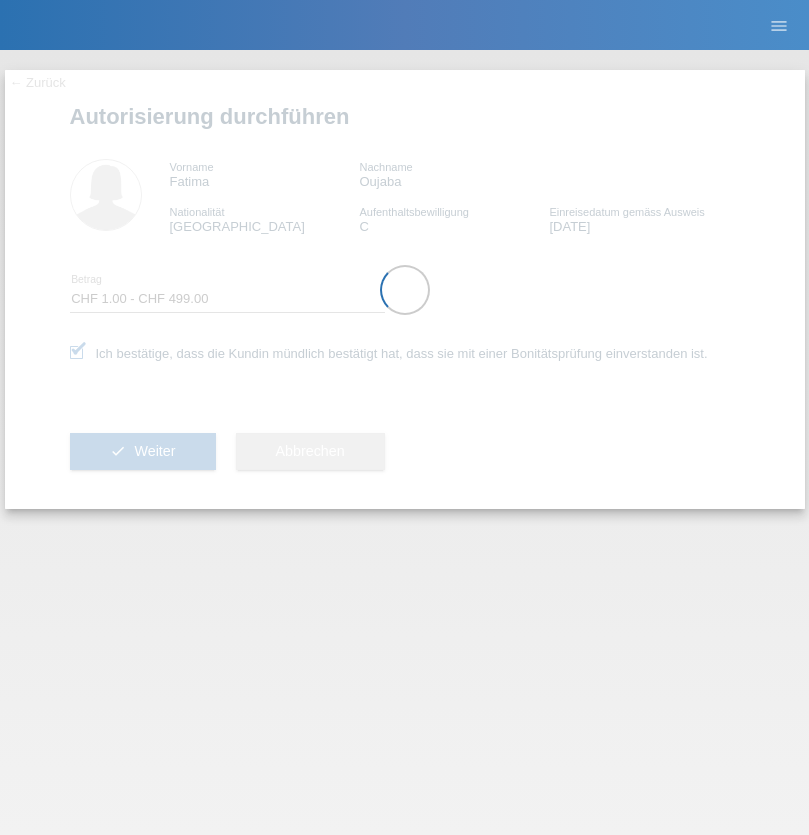 select on "1" 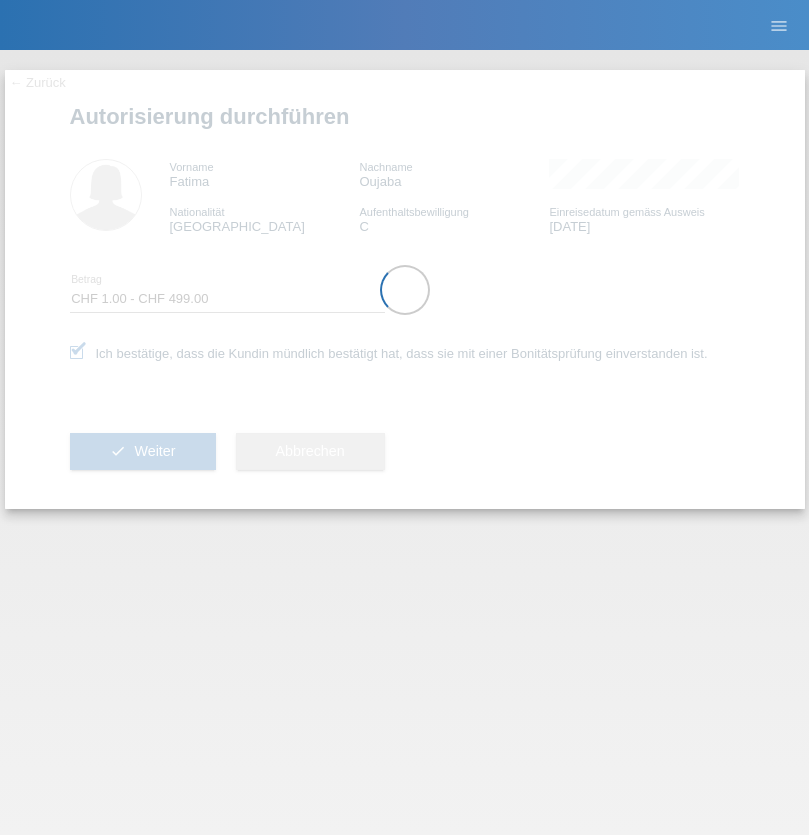 scroll, scrollTop: 0, scrollLeft: 0, axis: both 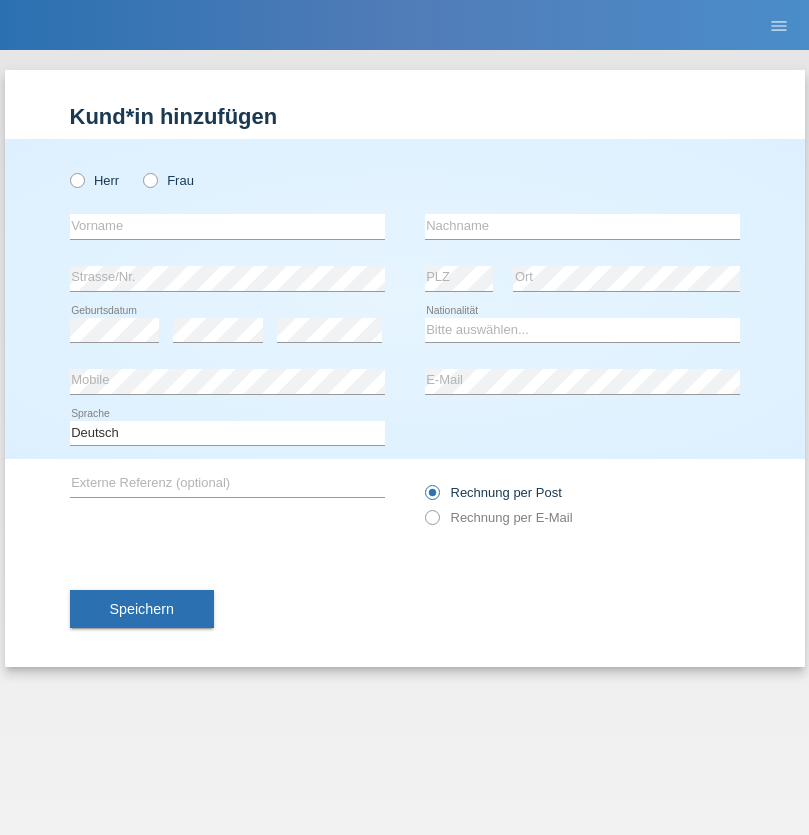 radio on "true" 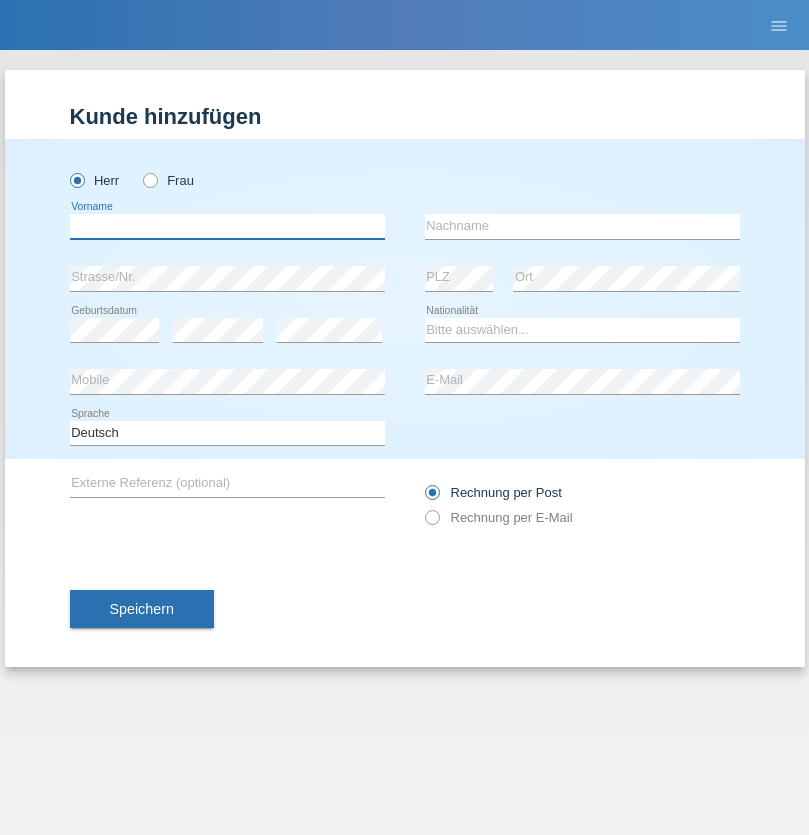 click at bounding box center [227, 226] 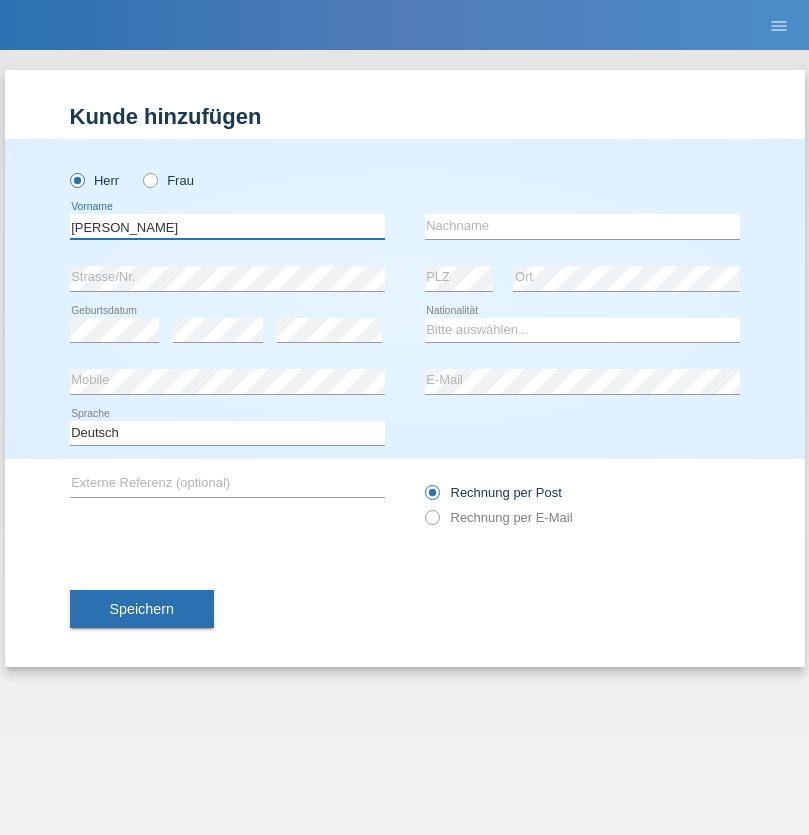 type on "[PERSON_NAME]" 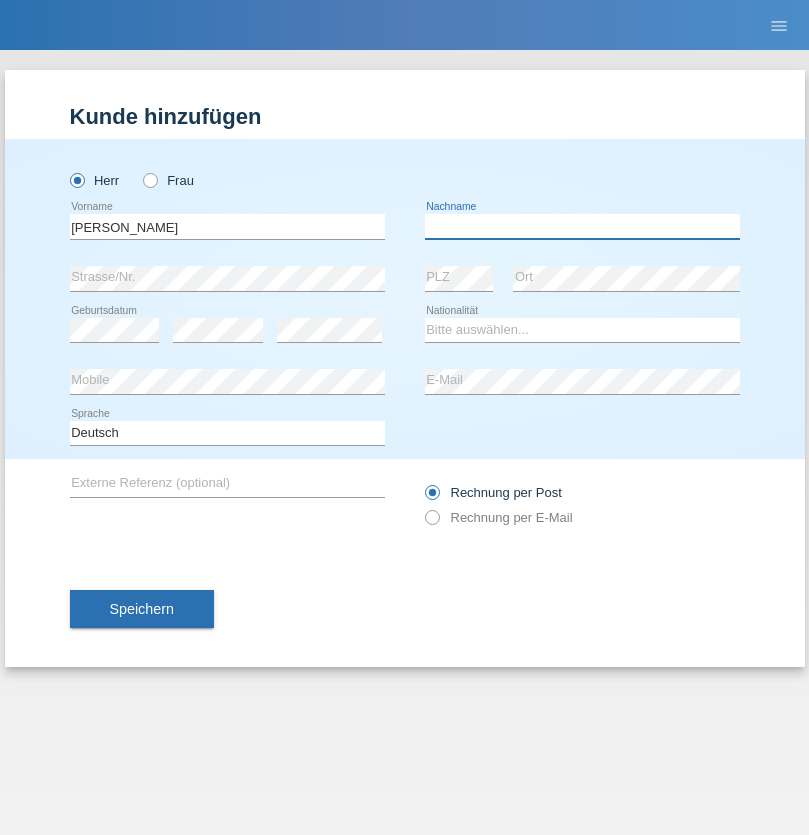 click at bounding box center (582, 226) 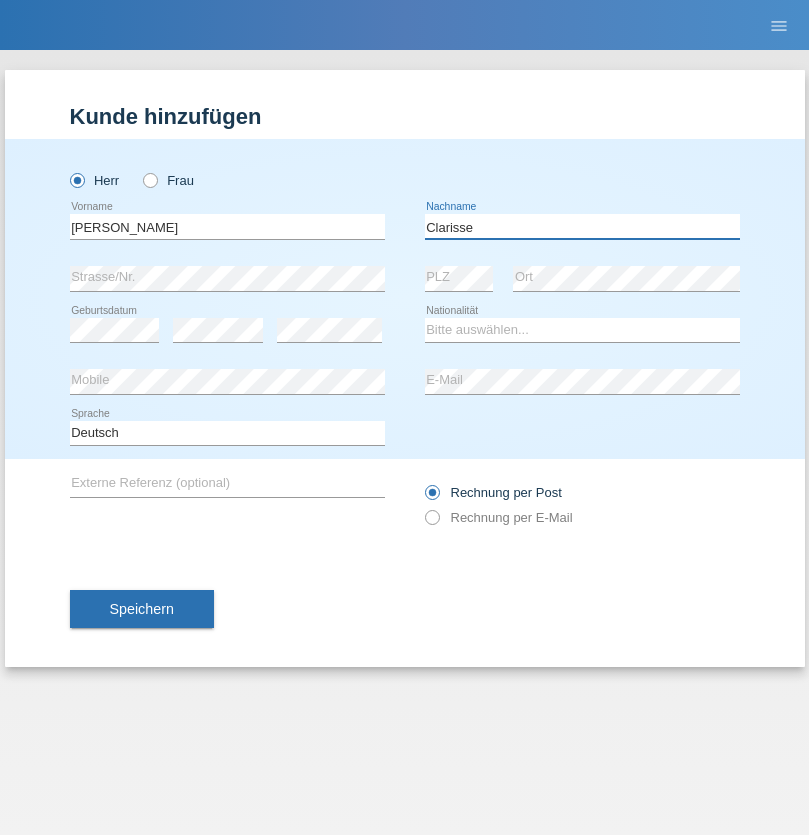 type on "Clarisse" 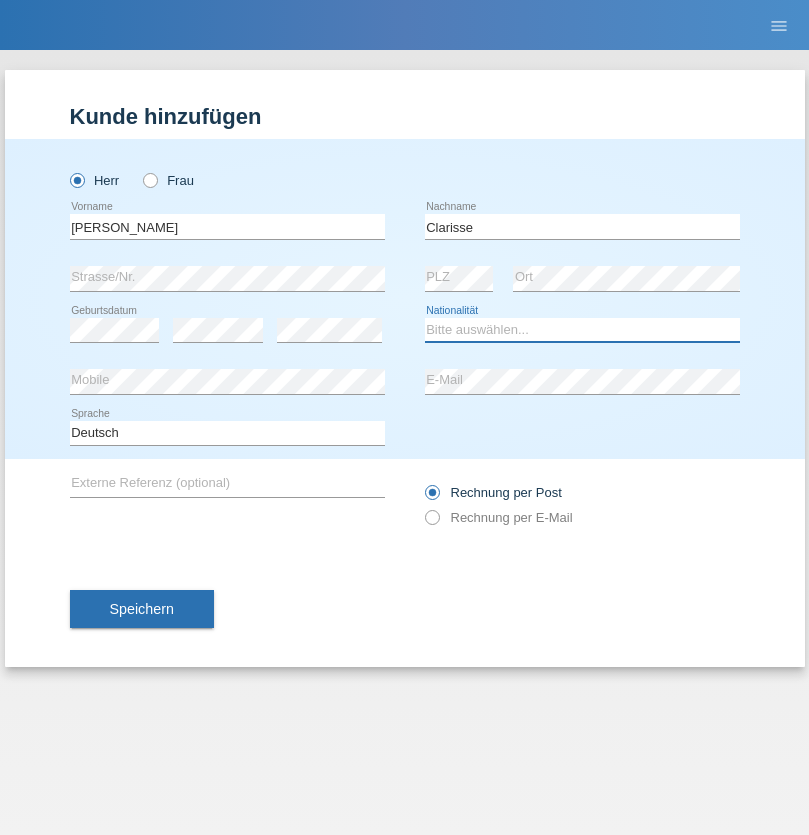 select on "MU" 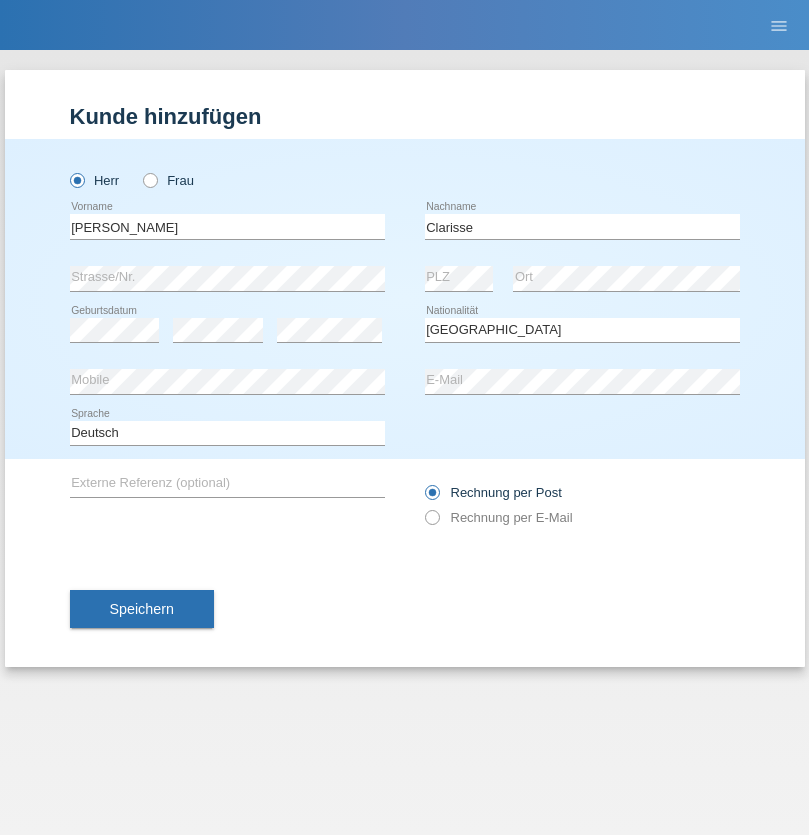 select on "C" 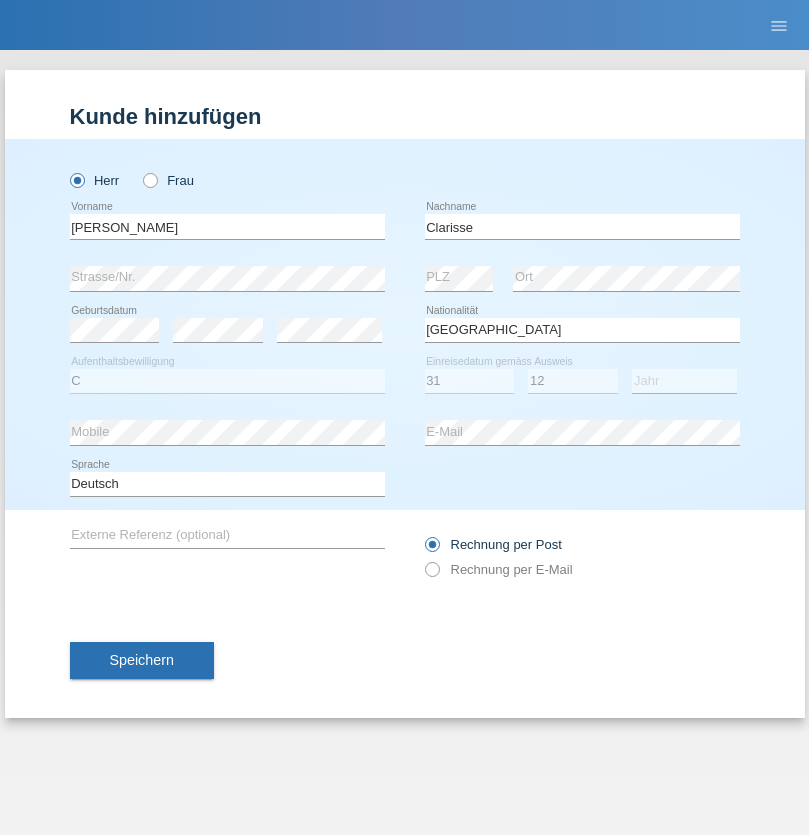 select on "2021" 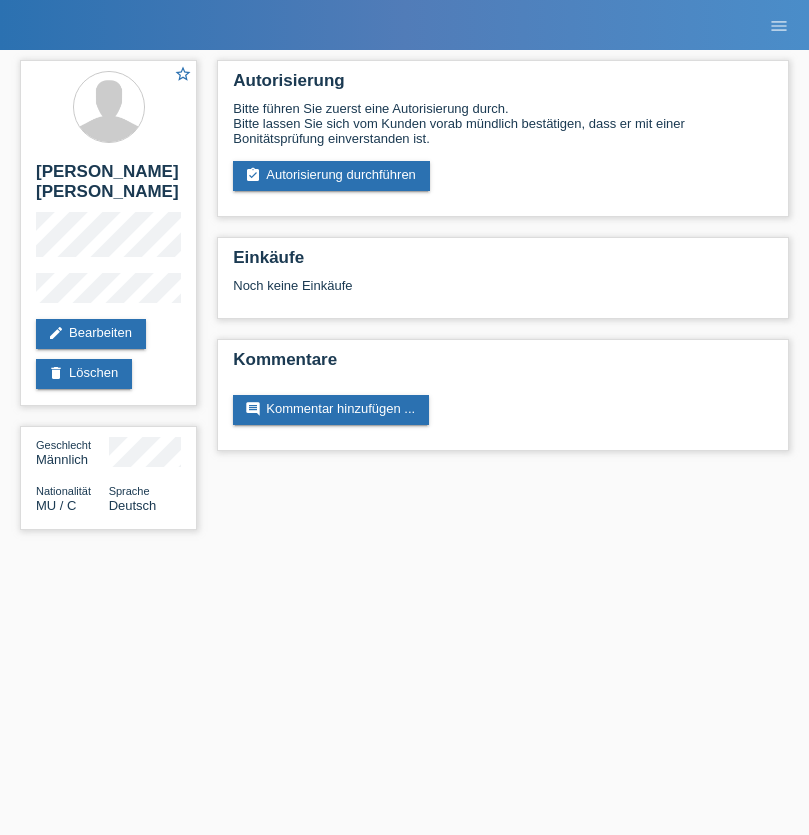 scroll, scrollTop: 0, scrollLeft: 0, axis: both 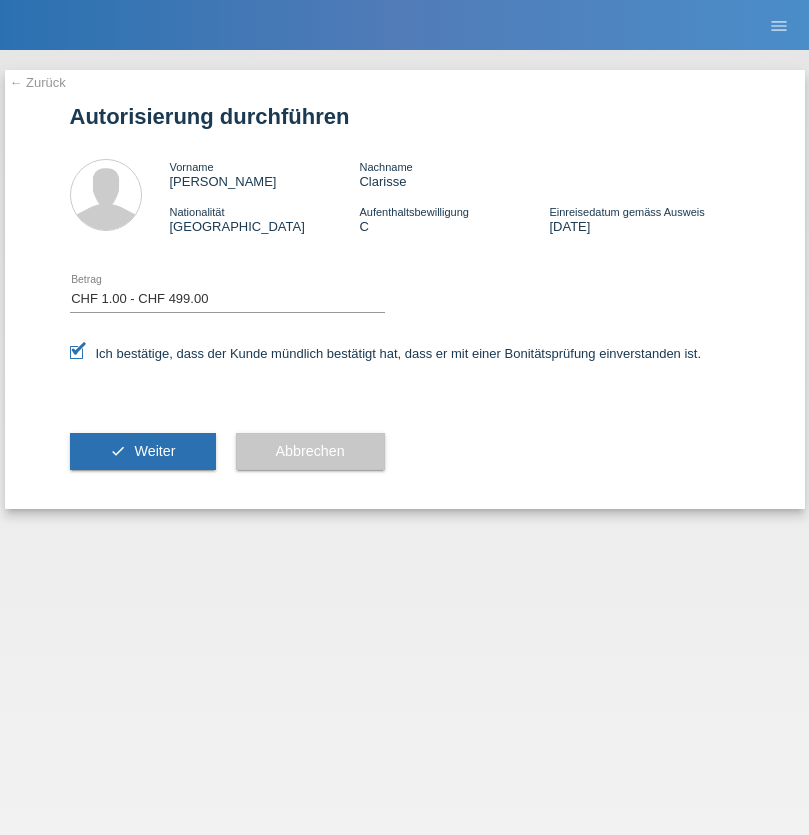 select on "1" 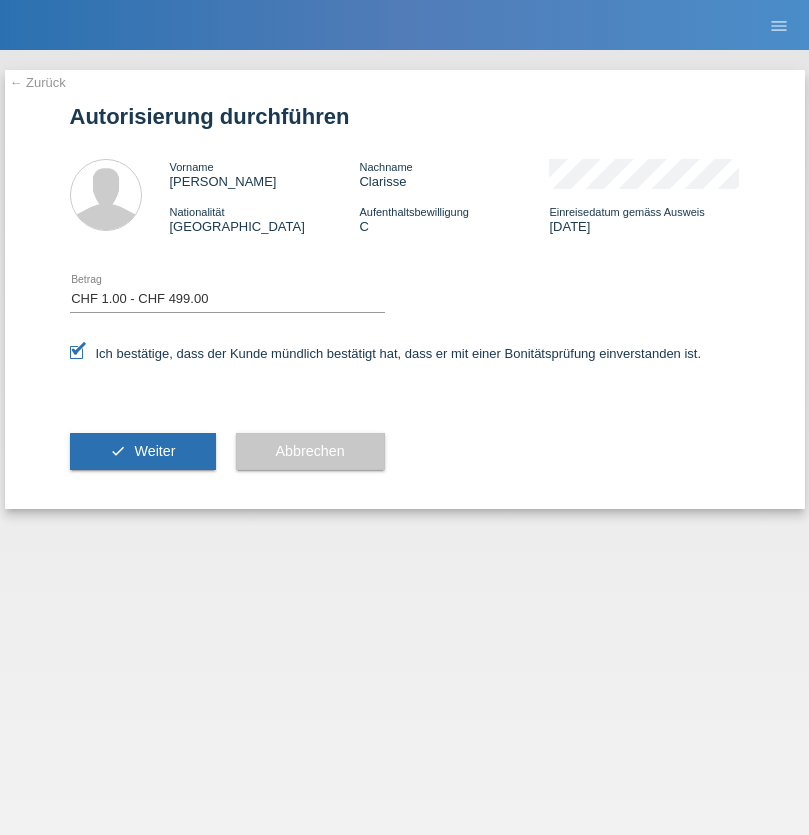 scroll, scrollTop: 0, scrollLeft: 0, axis: both 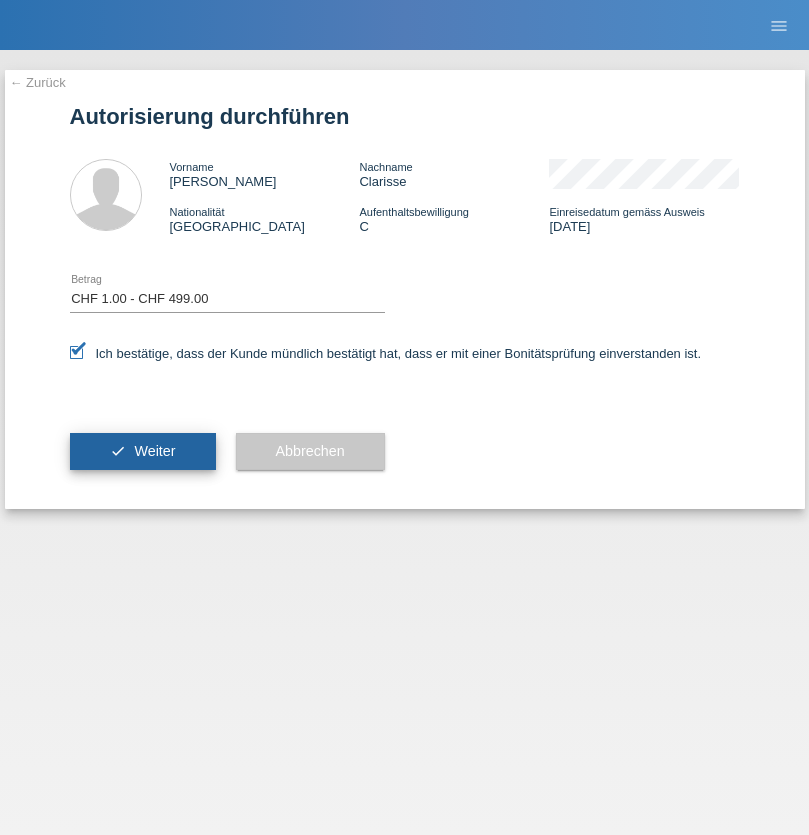 click on "Weiter" at bounding box center (154, 451) 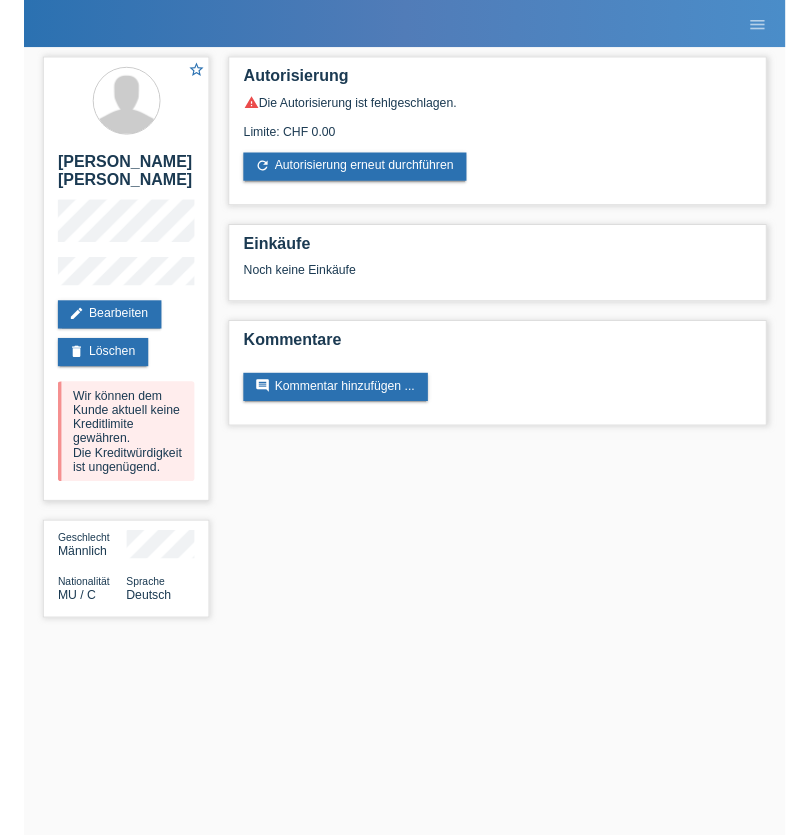 scroll, scrollTop: 0, scrollLeft: 0, axis: both 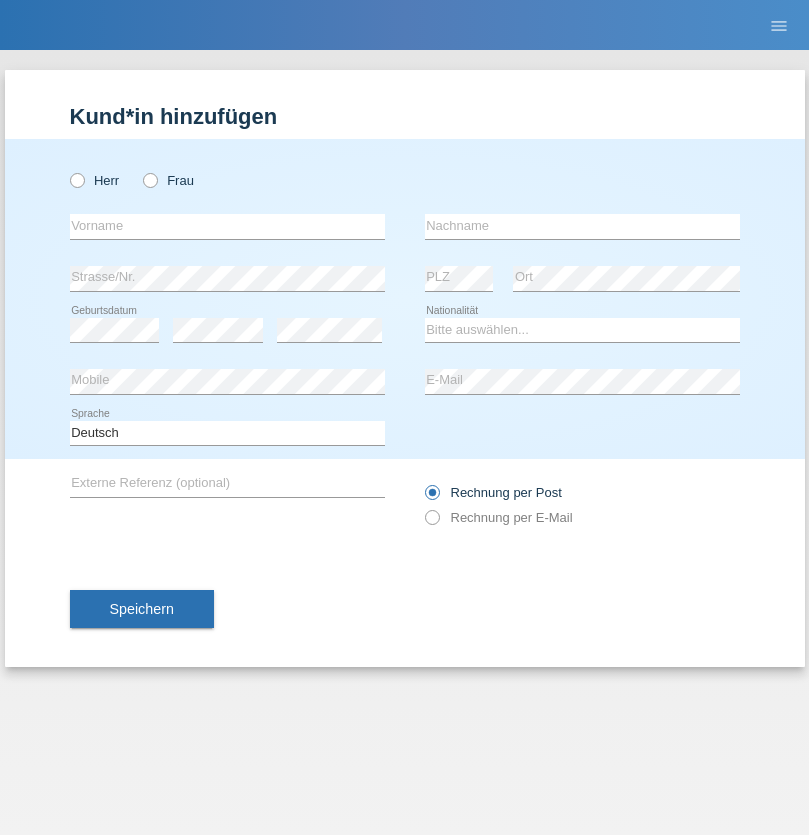 radio on "true" 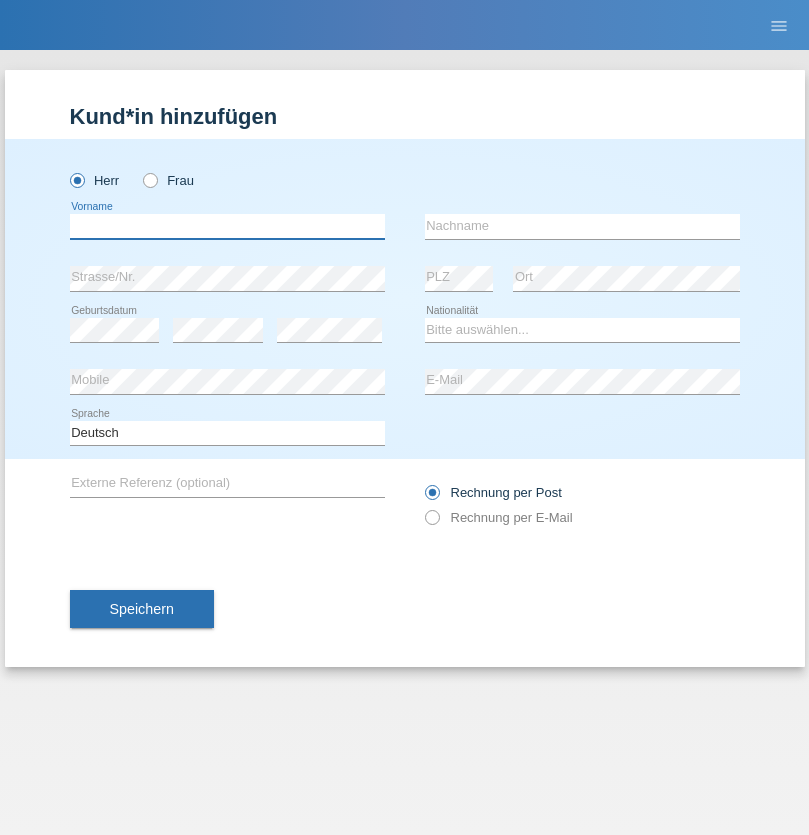 click at bounding box center (227, 226) 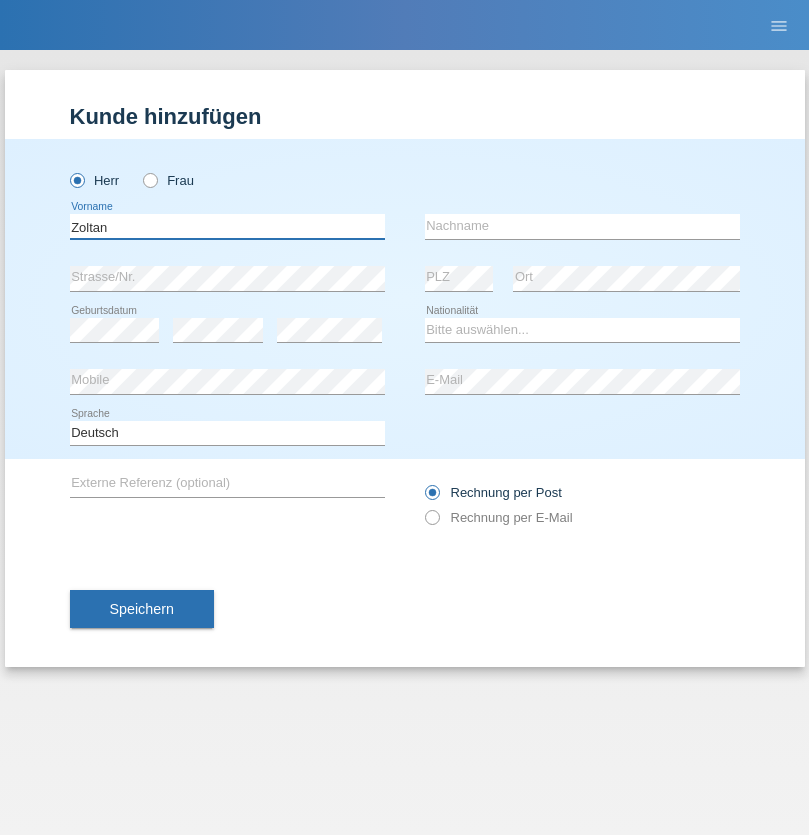 type on "Zoltan" 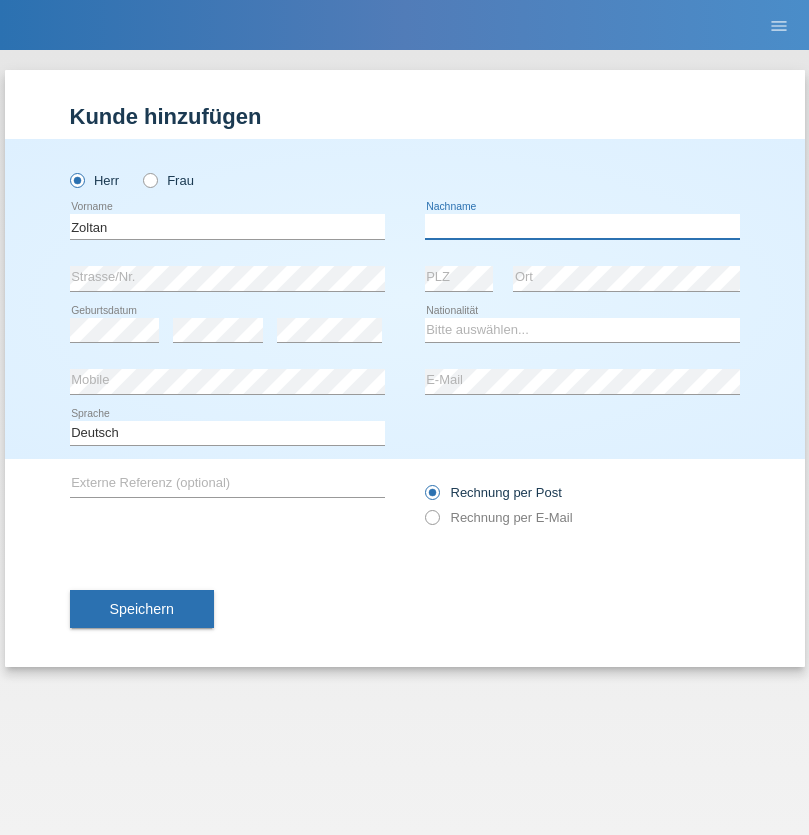 click at bounding box center (582, 226) 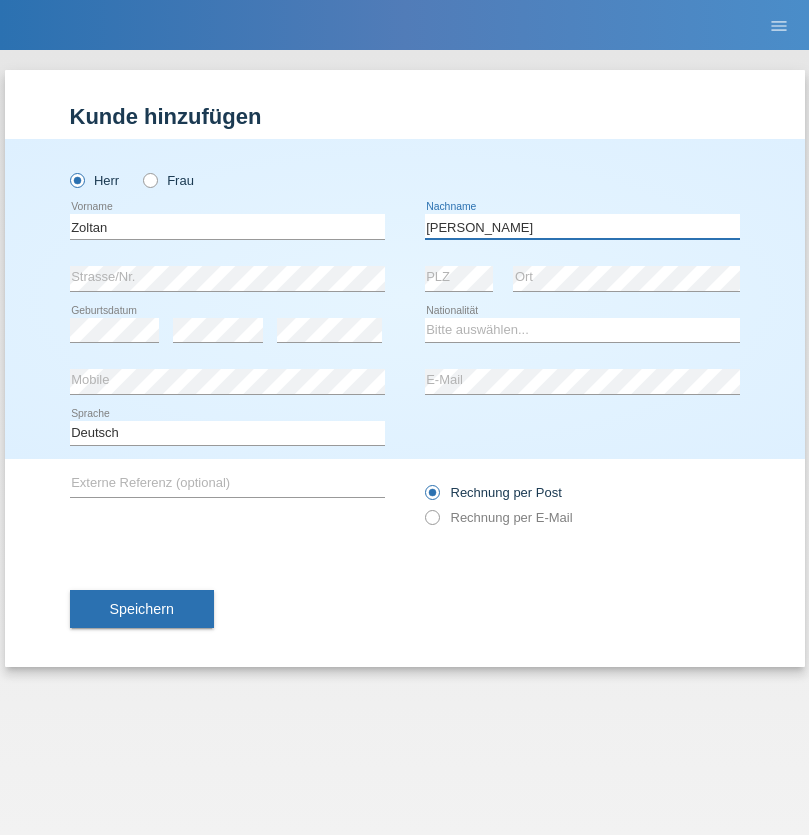 type on "[PERSON_NAME]" 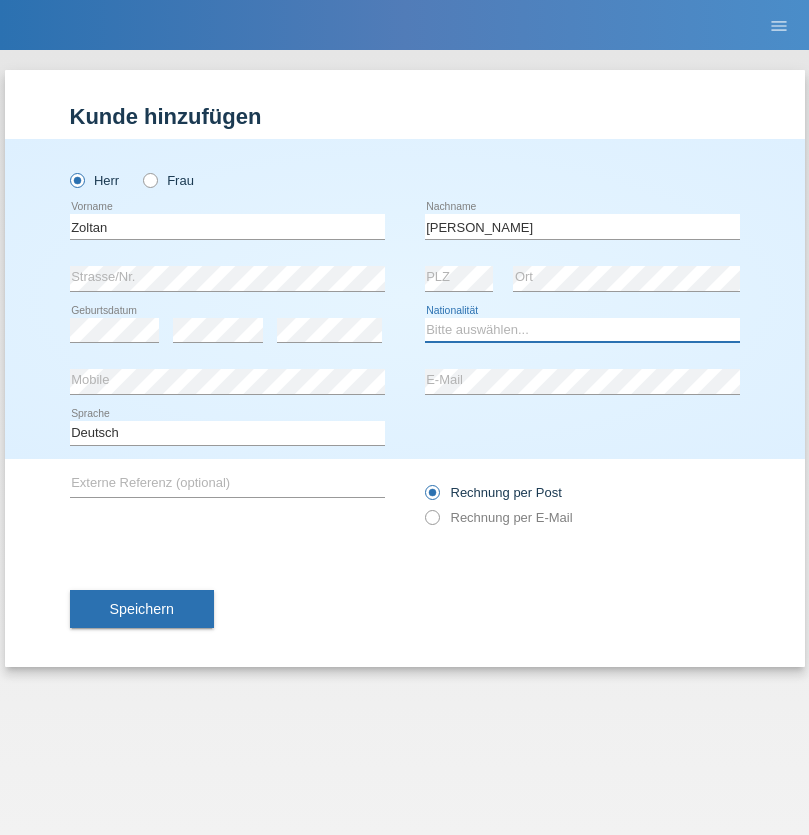 select on "HU" 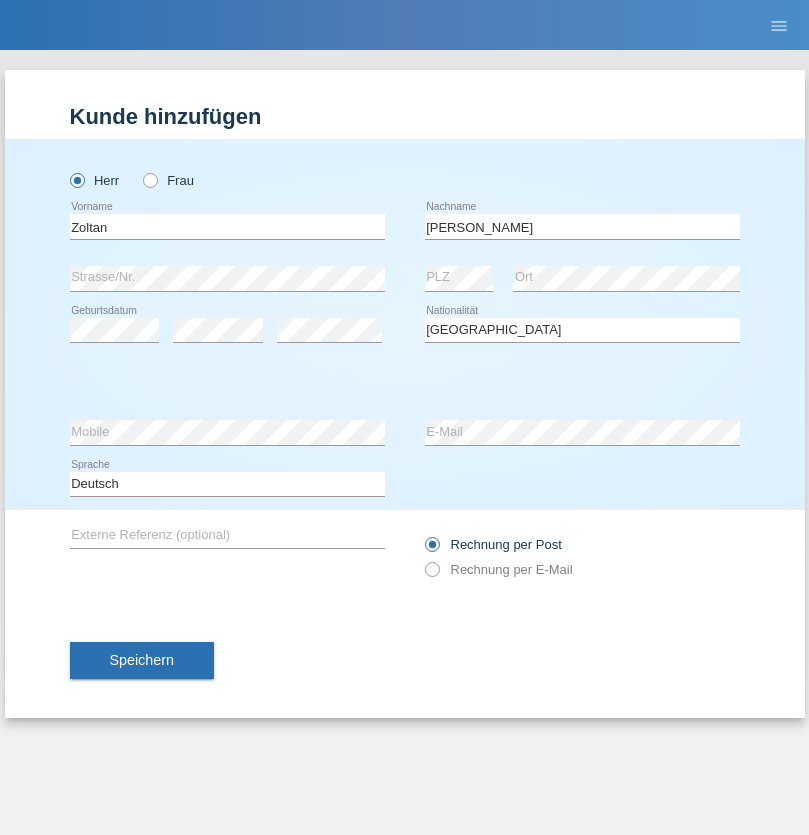 select on "C" 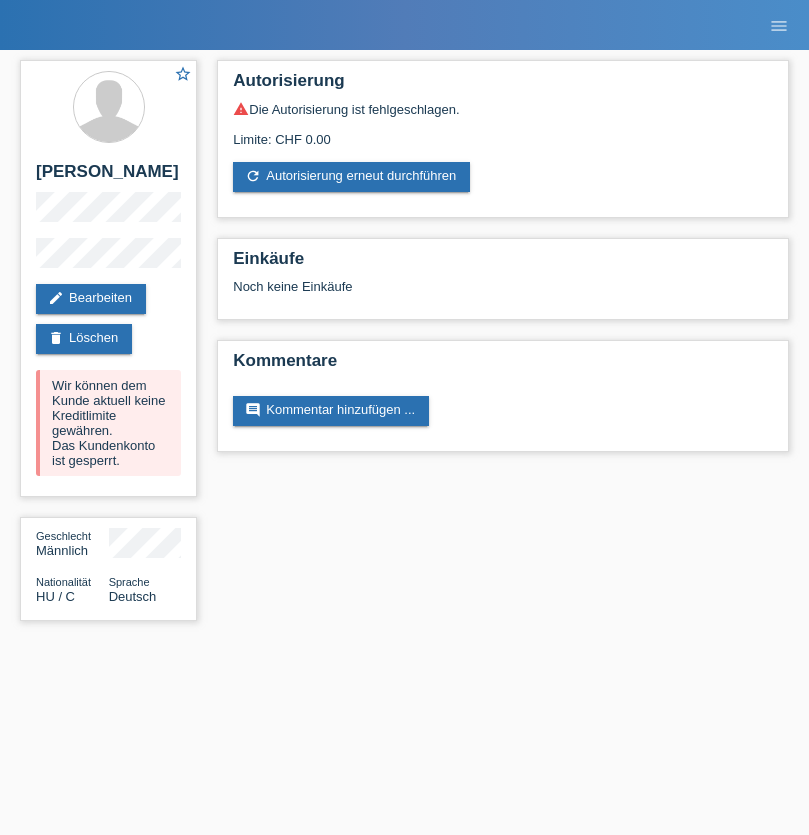 scroll, scrollTop: 0, scrollLeft: 0, axis: both 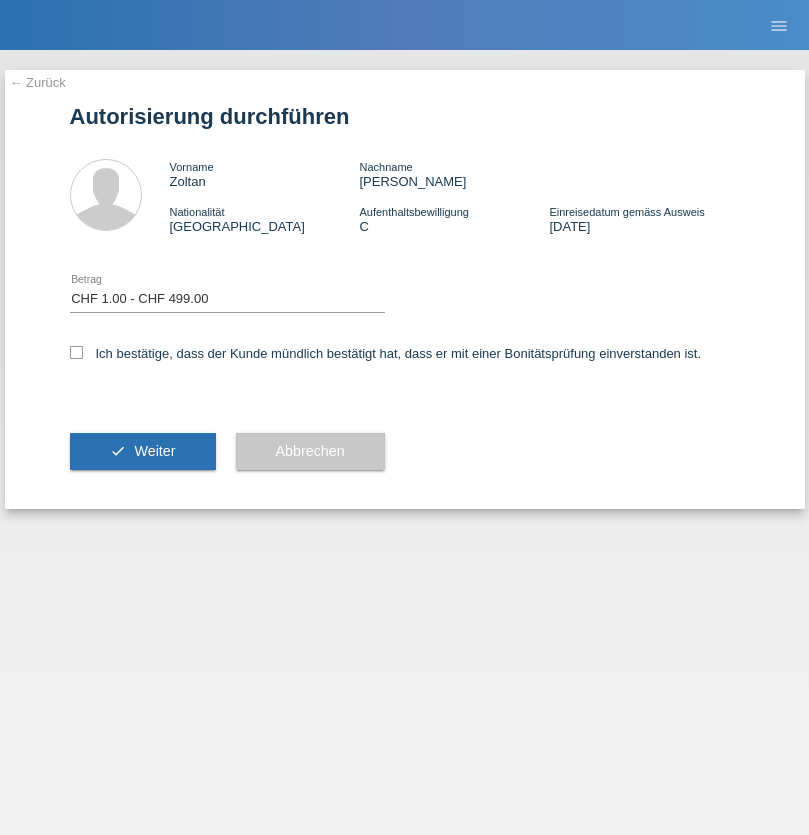 select on "1" 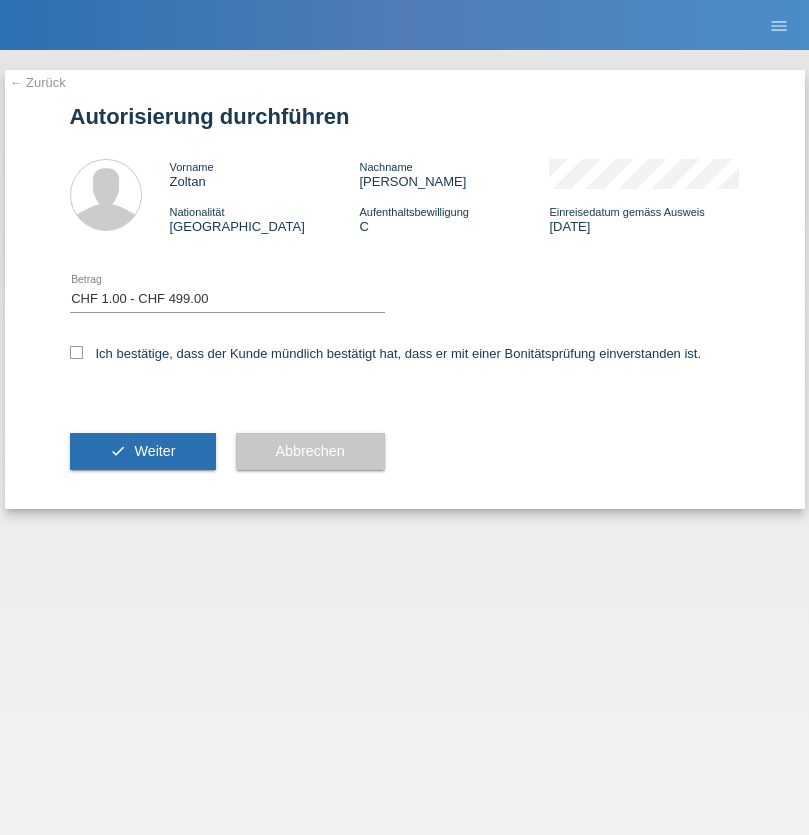 checkbox on "true" 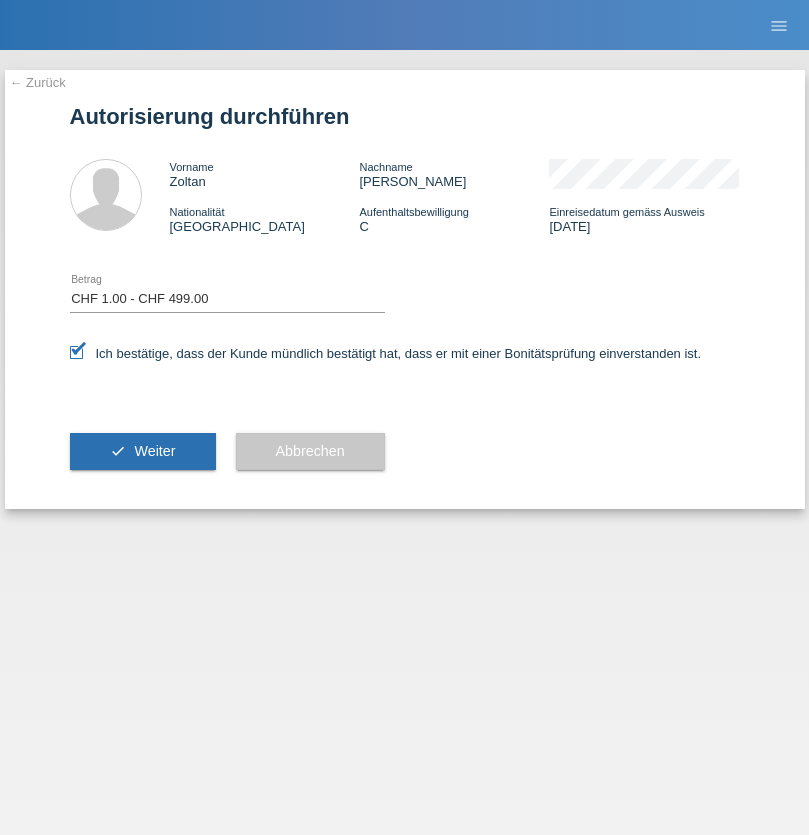 scroll, scrollTop: 0, scrollLeft: 0, axis: both 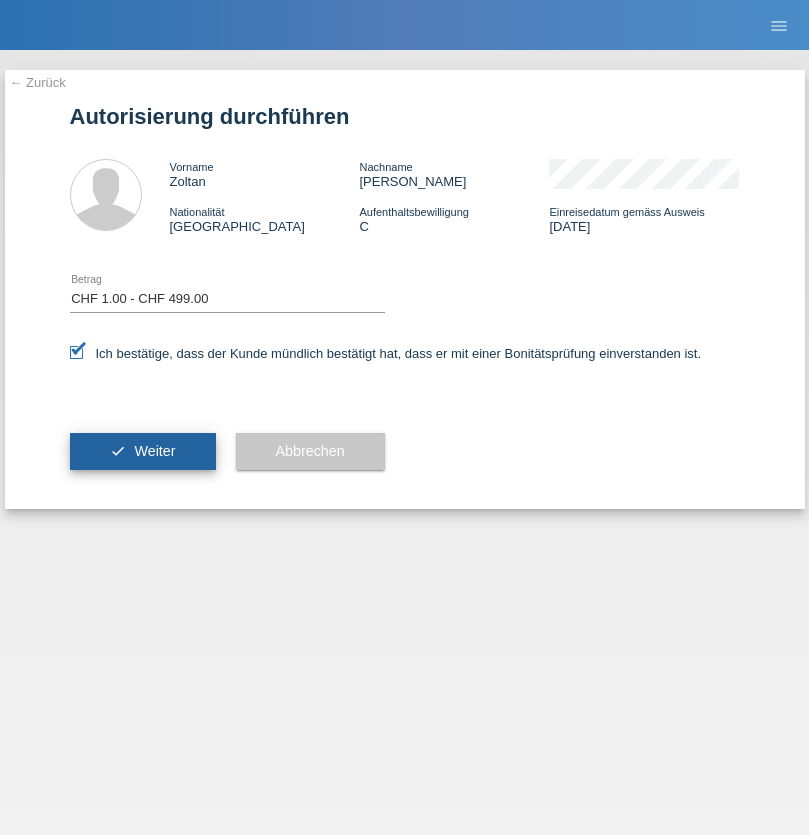click on "Weiter" at bounding box center [154, 451] 